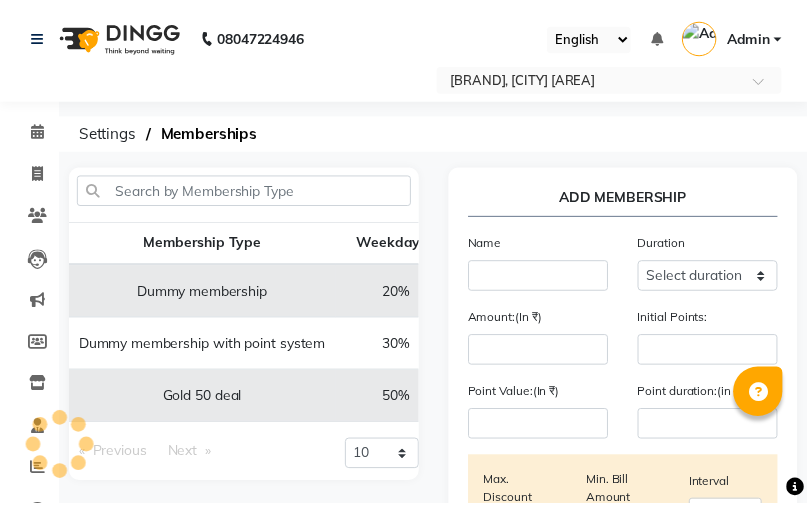 scroll, scrollTop: 0, scrollLeft: 0, axis: both 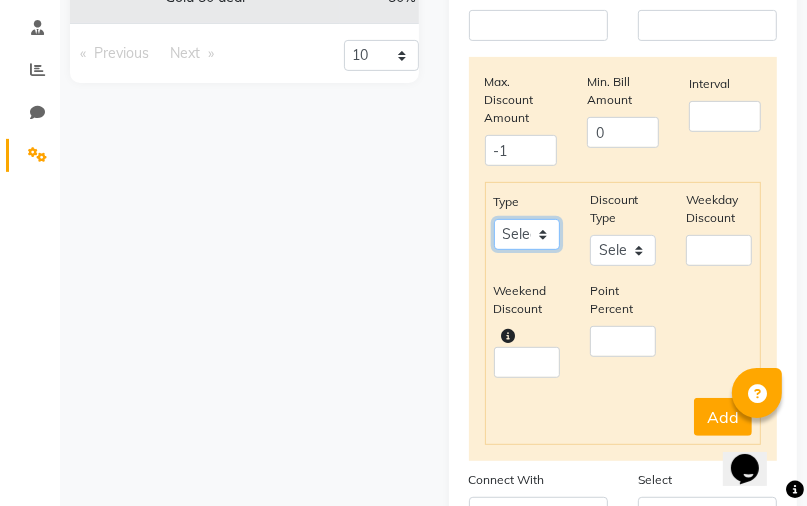 click on "Select Service Product Package Prepaid Voucher" 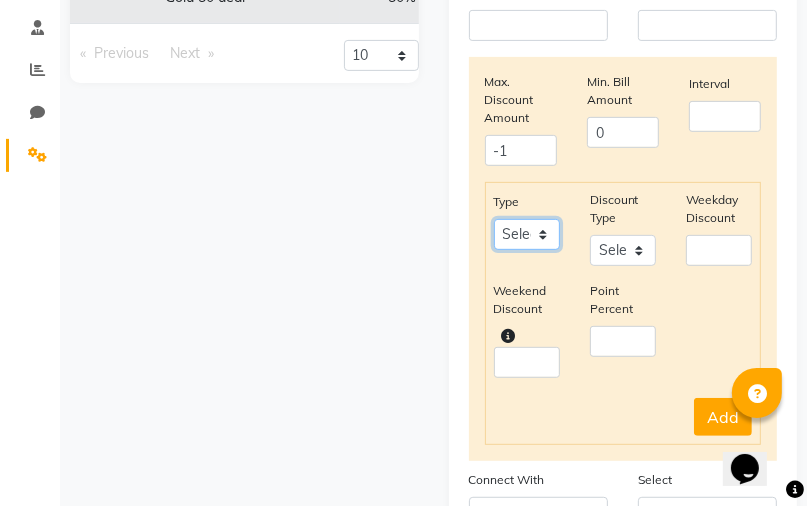 select on "service" 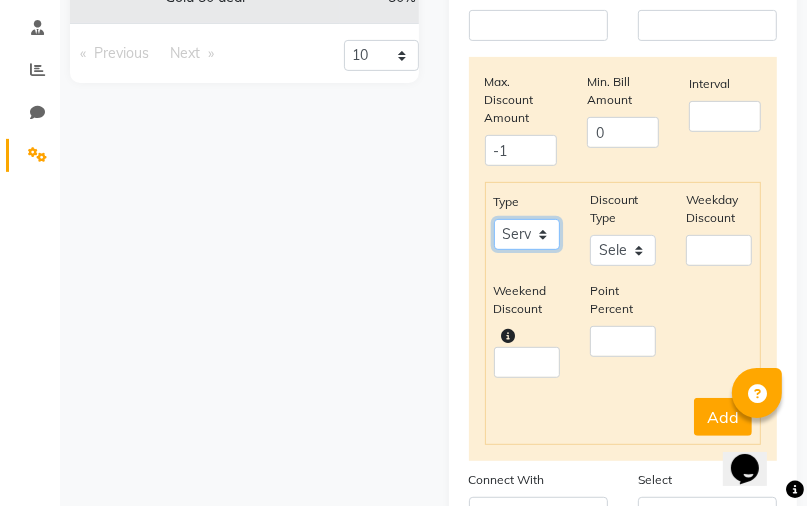 click on "Select Service Product Package Prepaid Voucher" 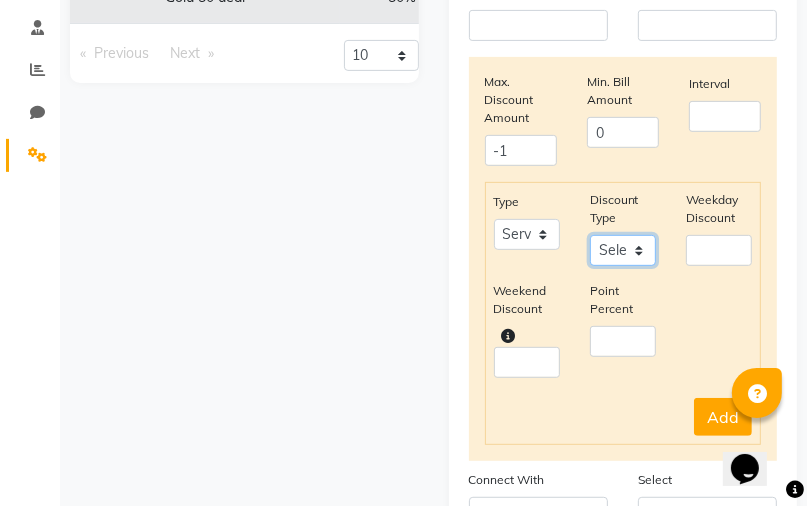 click on "Select Percent Flat" 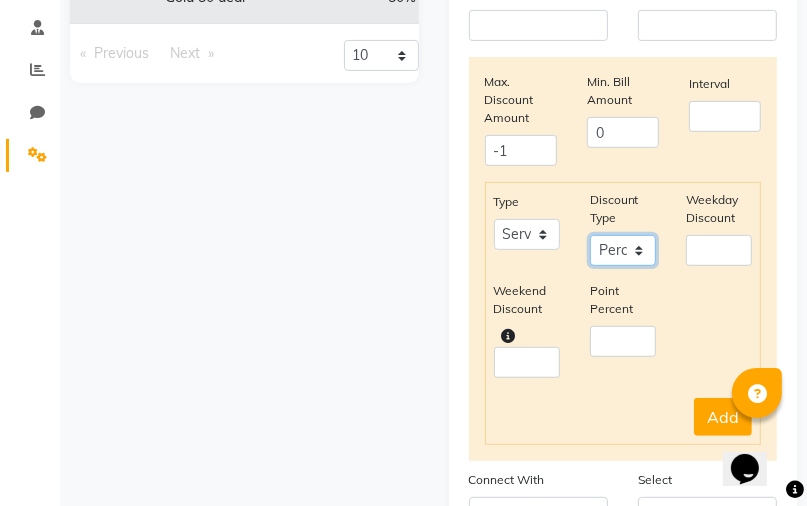 click on "Select Percent Flat" 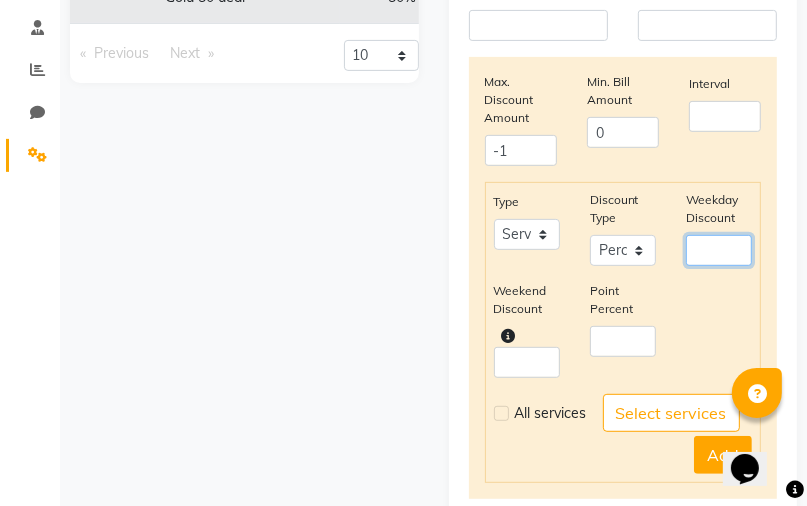 click 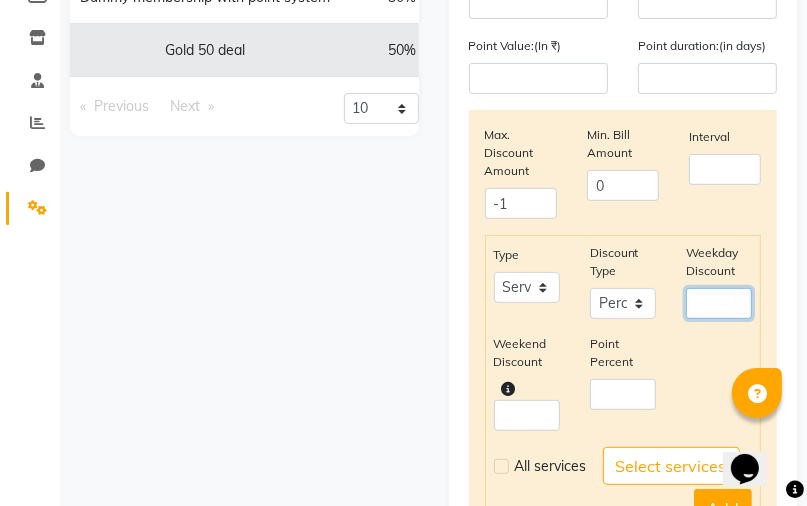 scroll, scrollTop: 240, scrollLeft: 0, axis: vertical 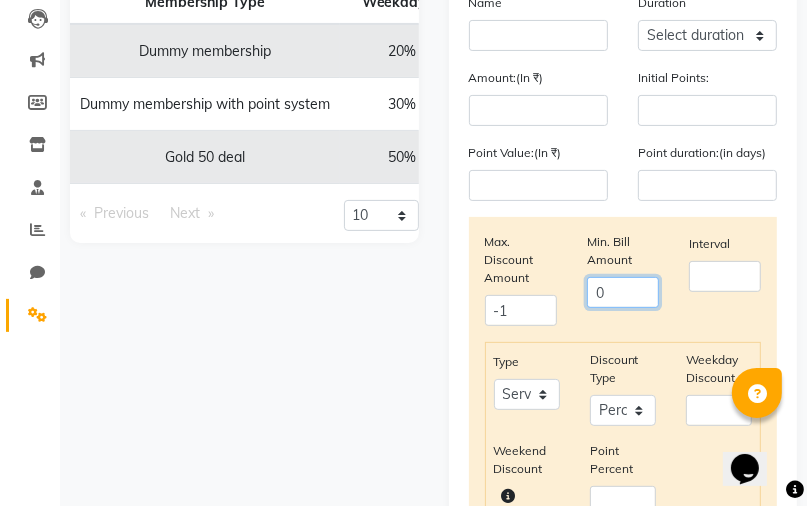 click on "0" 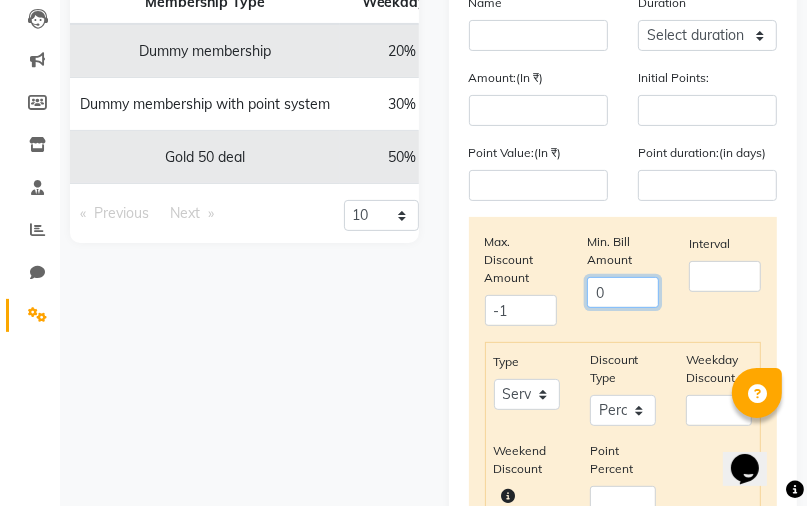 click on "Save" 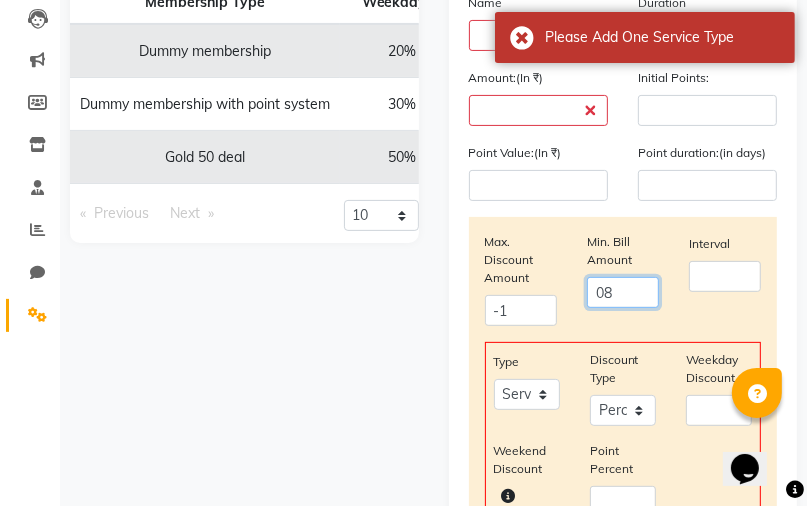 type on "0" 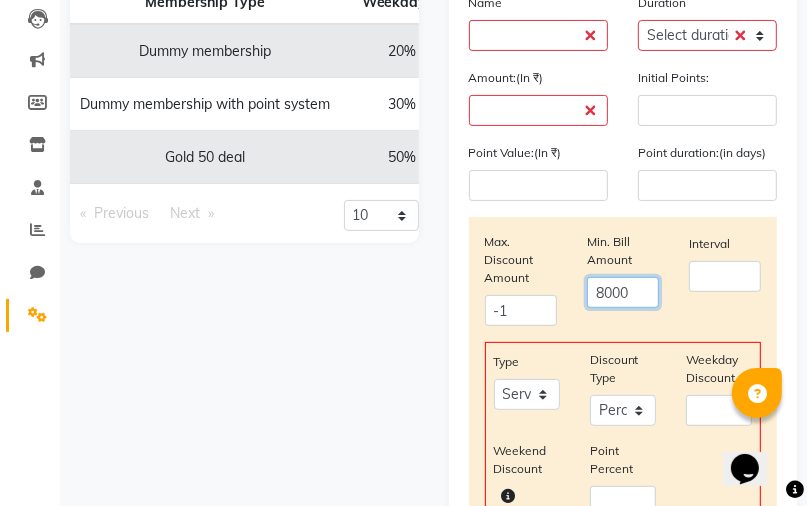 type on "8000" 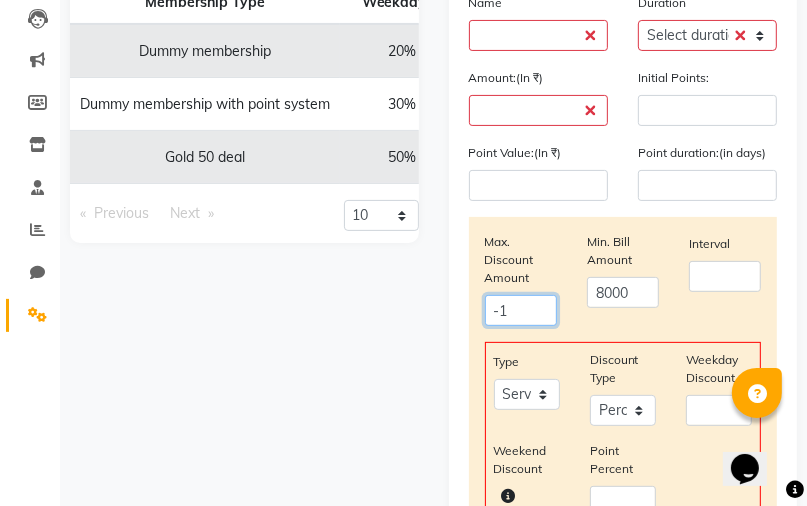 click on "-1" 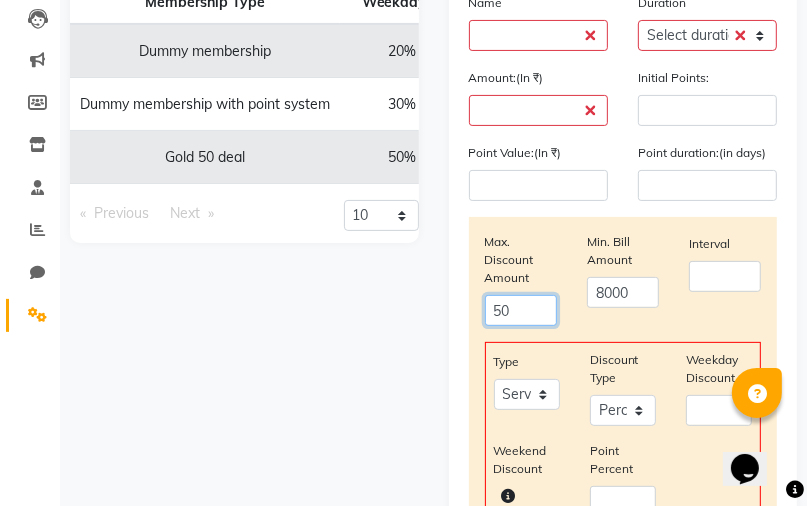 type on "50" 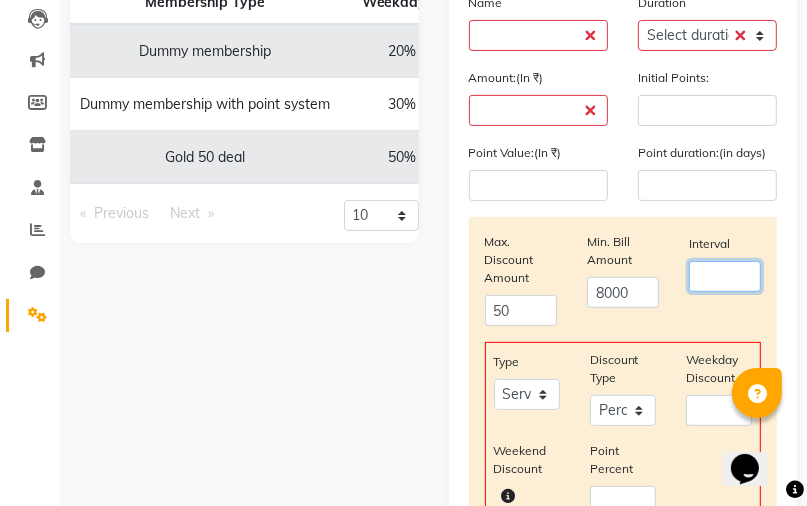 click 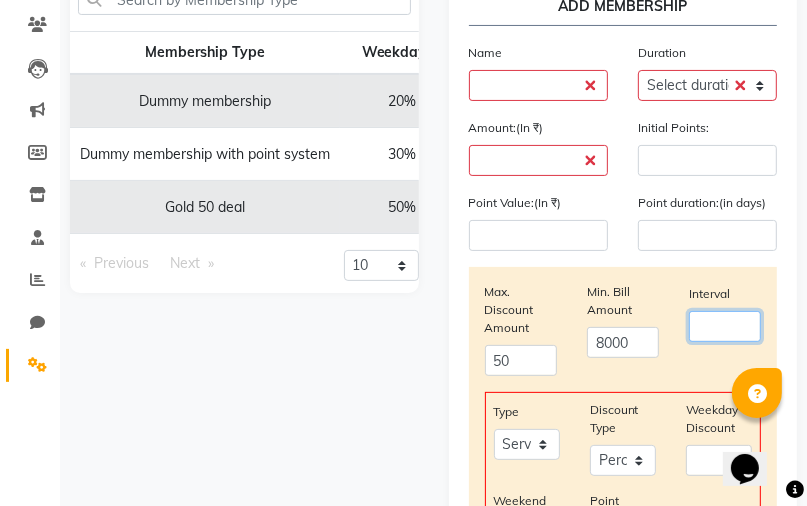scroll, scrollTop: 0, scrollLeft: 0, axis: both 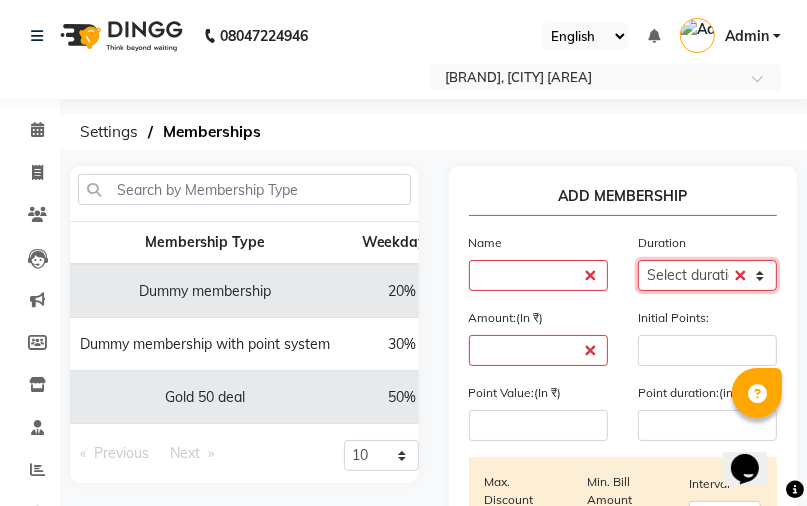 click on "Select duration Week  Half-month  Month  Year  Life Time  4 Months  8 Months  6 Months  15 Months  18 Months  30 Months  90 Days  210 Days  240 Days  270 Days  395 Days  425 Days  1 Day  2 Years  10 Months  3 Years  5 Years" 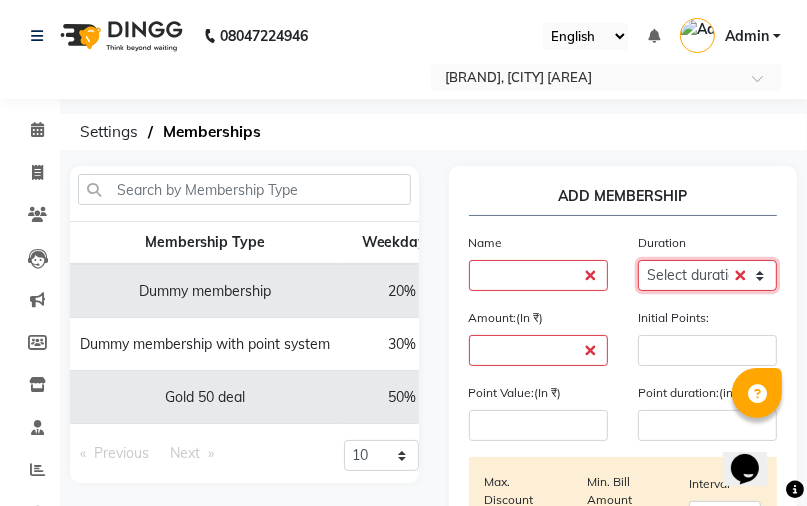 select on "13: 210" 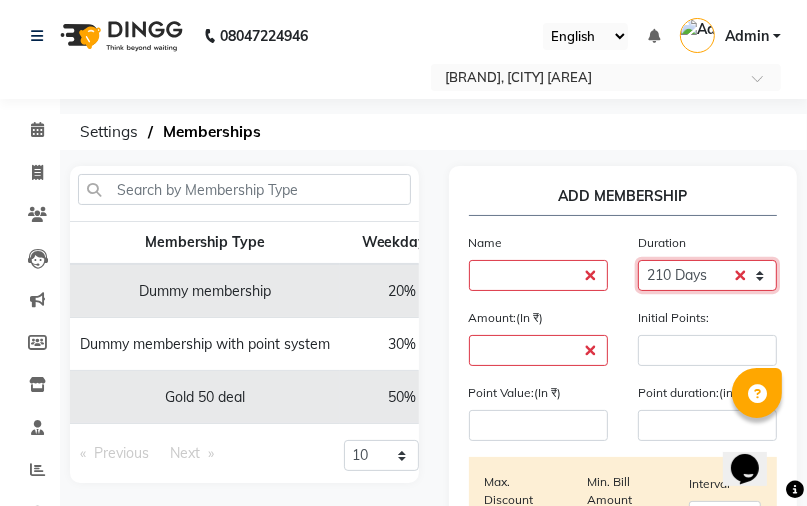 click on "Select duration Week  Half-month  Month  Year  Life Time  4 Months  8 Months  6 Months  15 Months  18 Months  30 Months  90 Days  210 Days  240 Days  270 Days  395 Days  425 Days  1 Day  2 Years  10 Months  3 Years  5 Years" 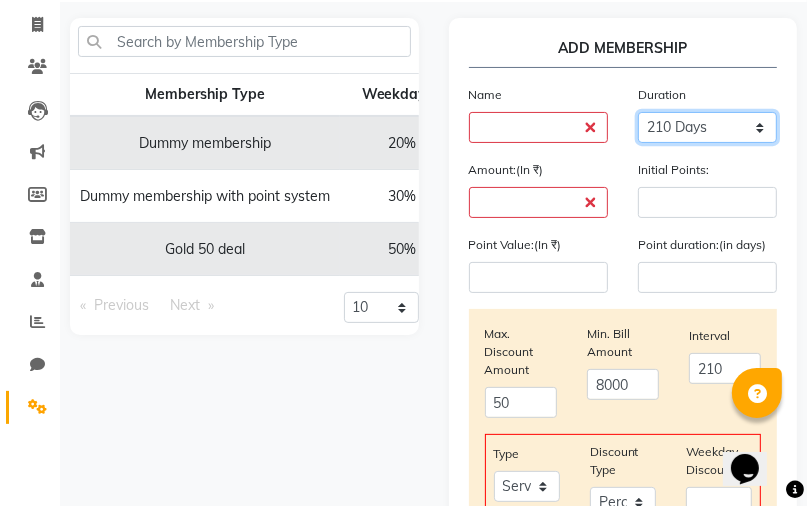 scroll, scrollTop: 160, scrollLeft: 0, axis: vertical 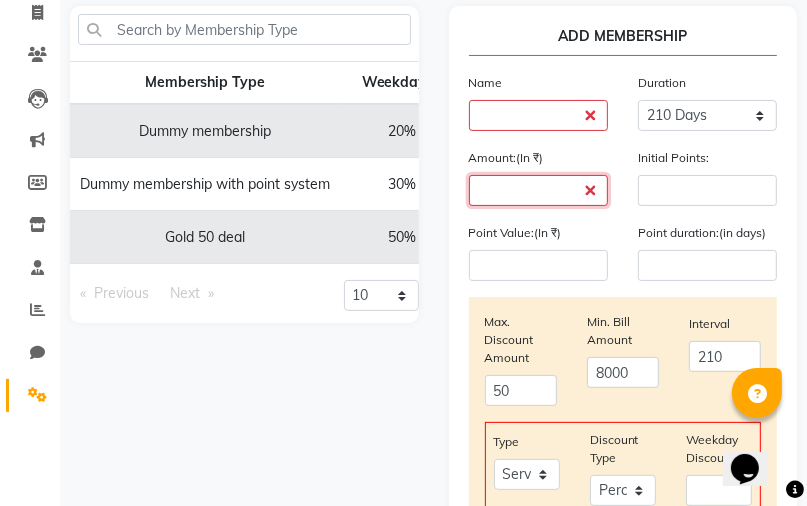 click 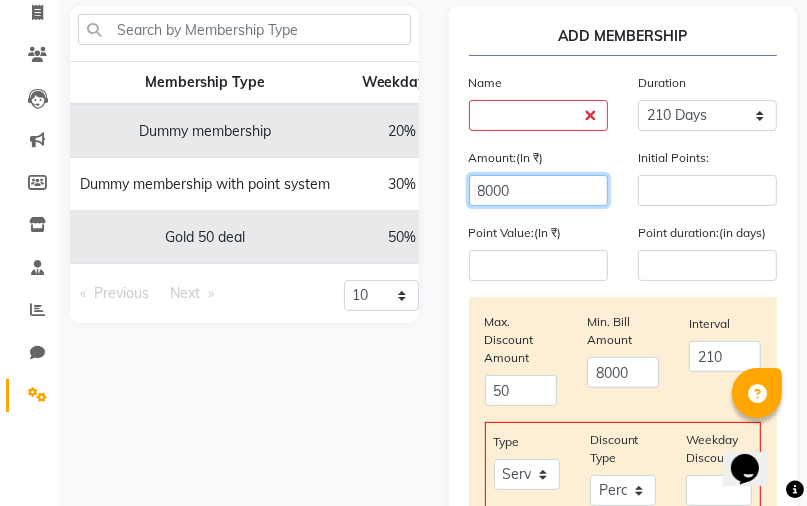type on "8000" 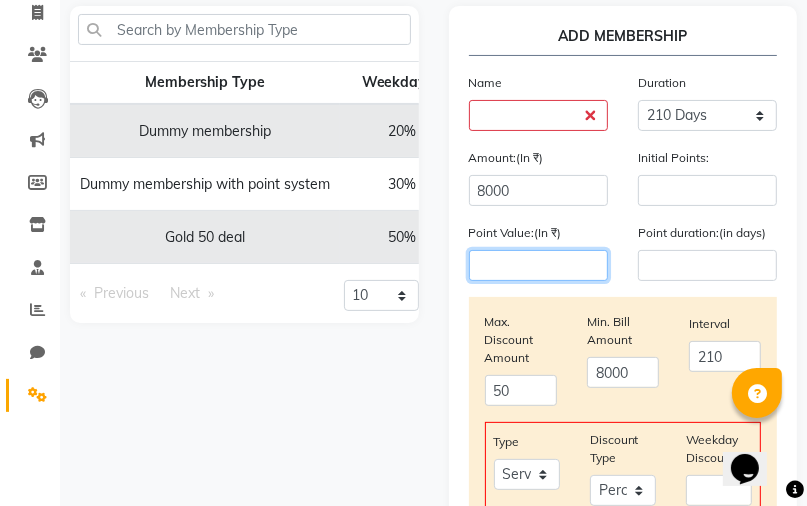 click 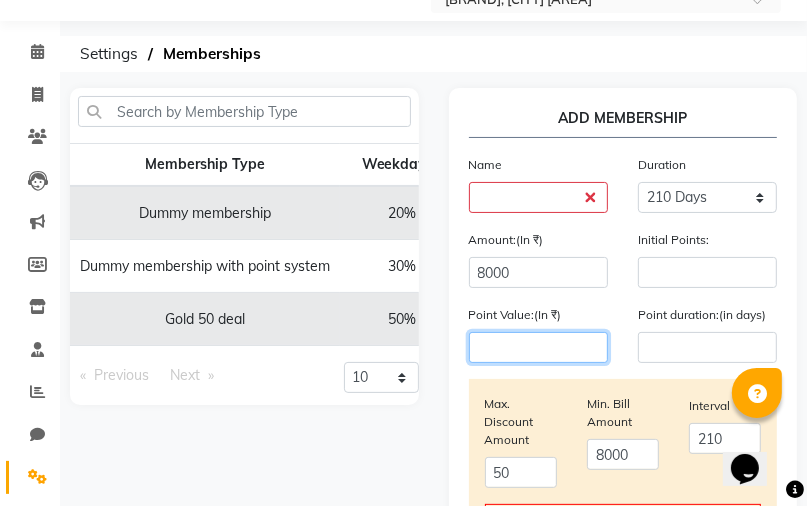 scroll, scrollTop: 0, scrollLeft: 0, axis: both 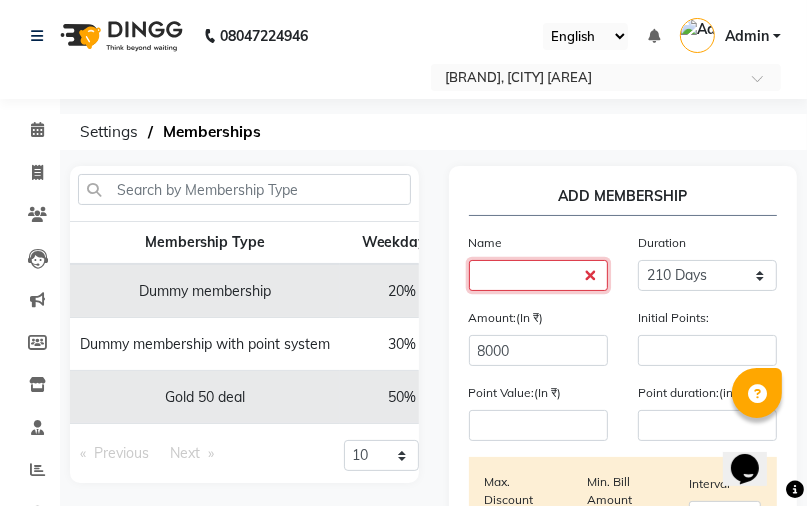 click 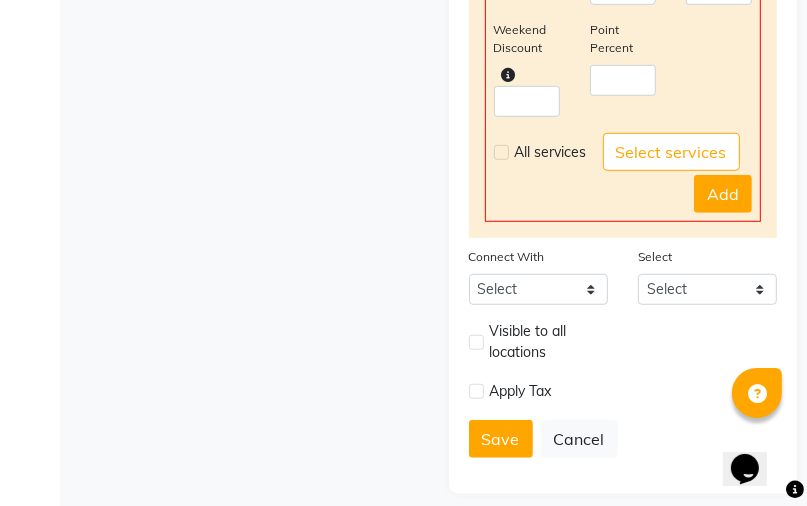 scroll, scrollTop: 681, scrollLeft: 0, axis: vertical 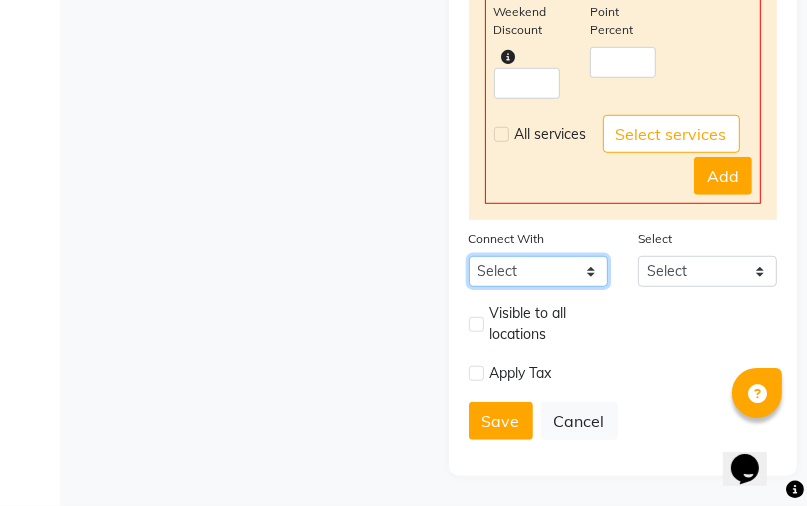 click on "Select Package Prepaid Voucher" 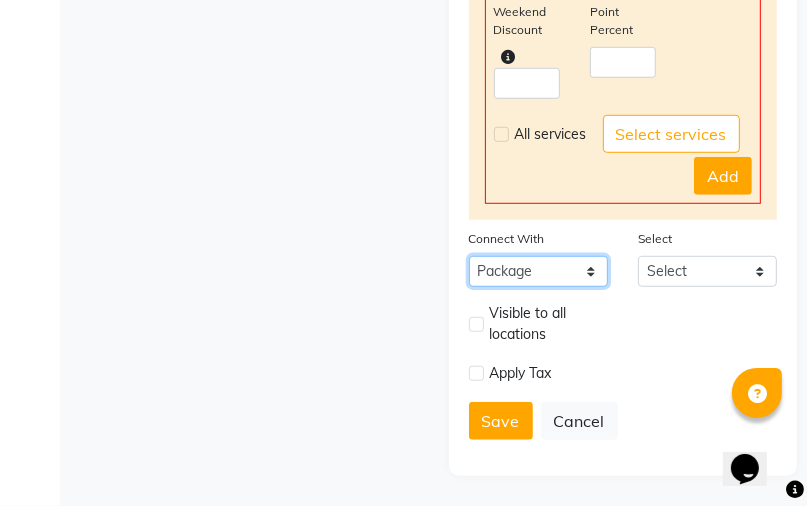 click on "Select Package Prepaid Voucher" 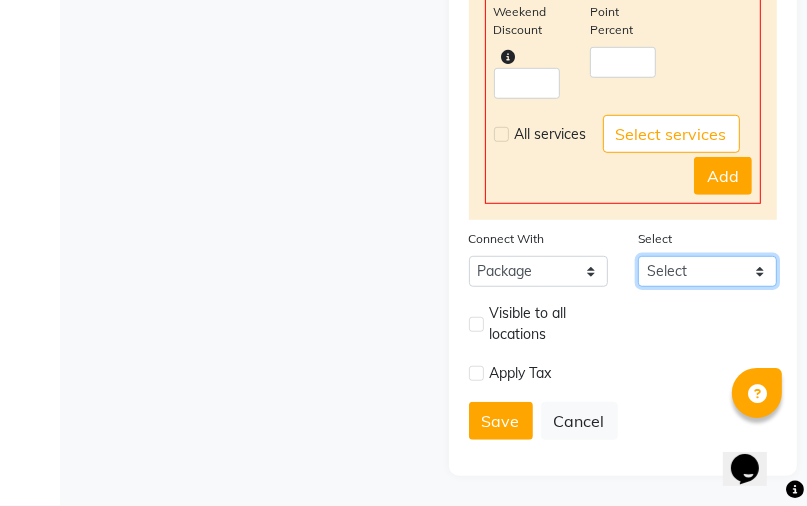 click on "Select" 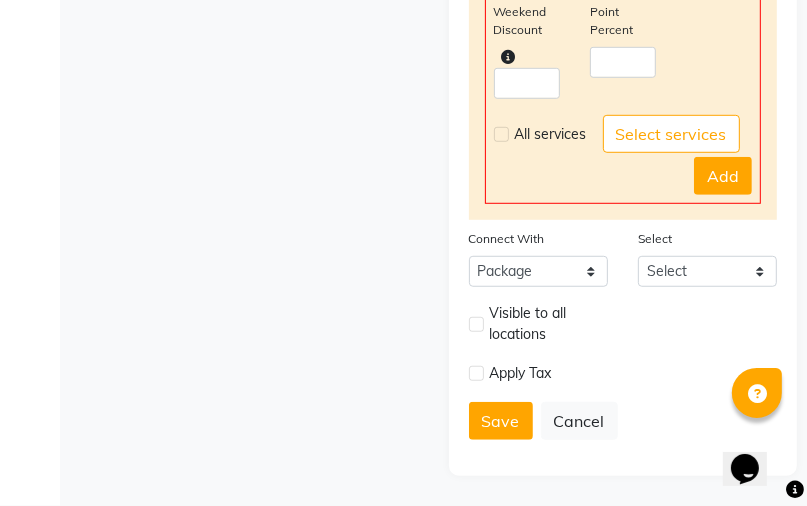click 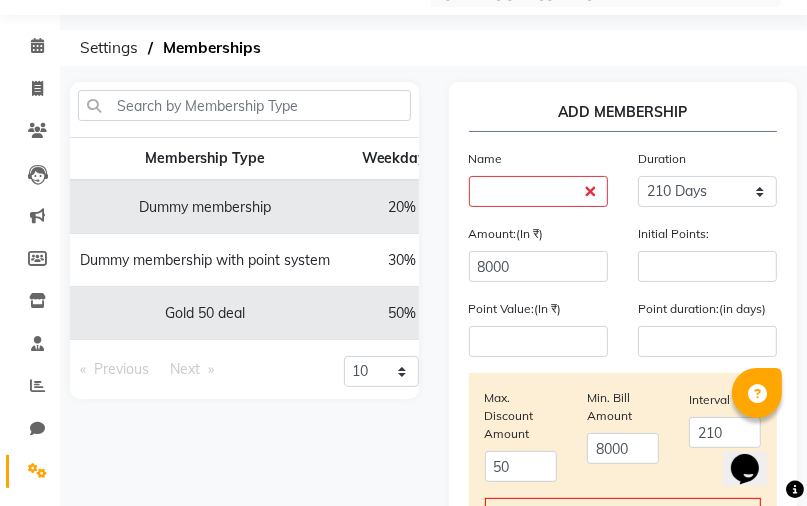 scroll, scrollTop: 0, scrollLeft: 0, axis: both 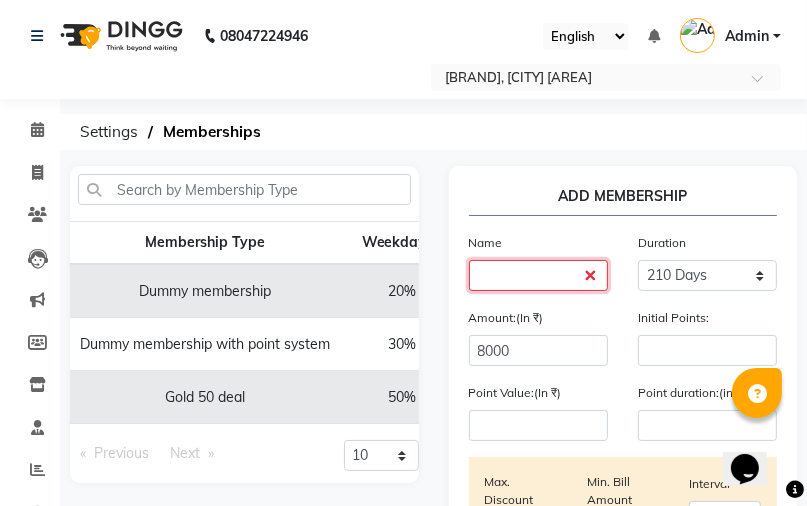 click 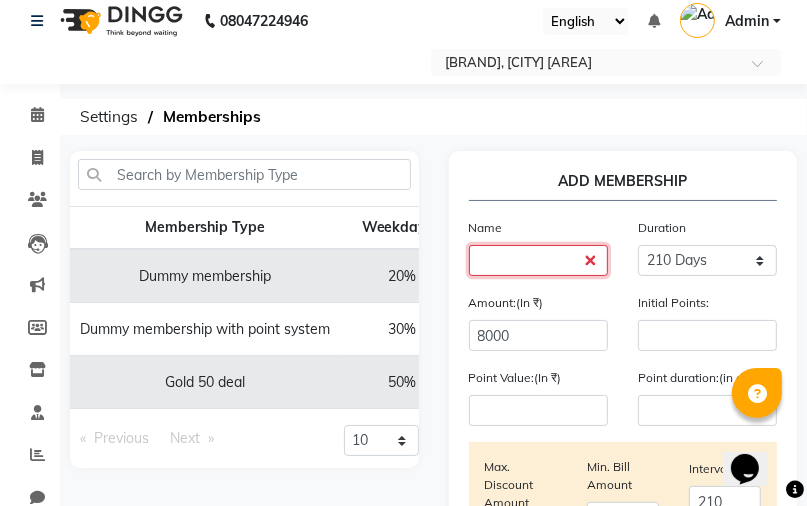 scroll, scrollTop: 0, scrollLeft: 0, axis: both 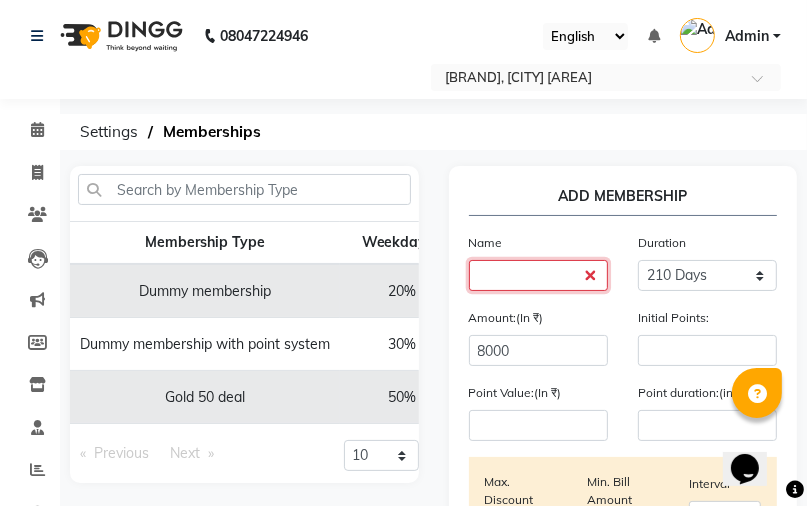 click 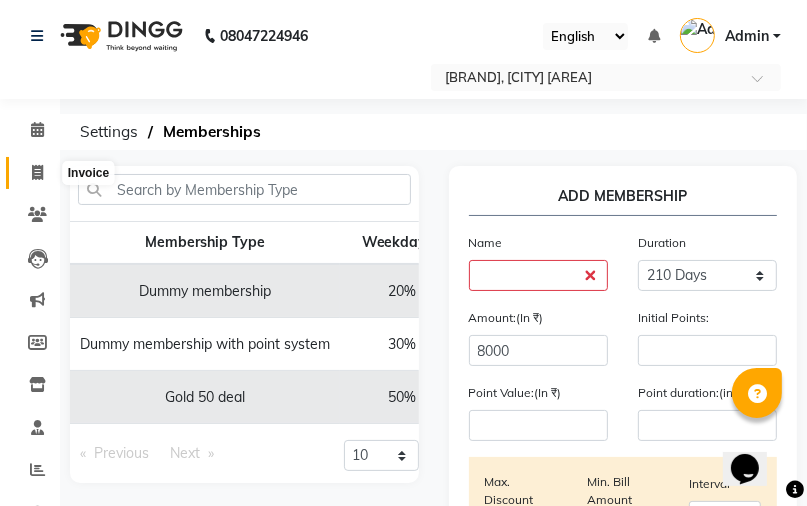click 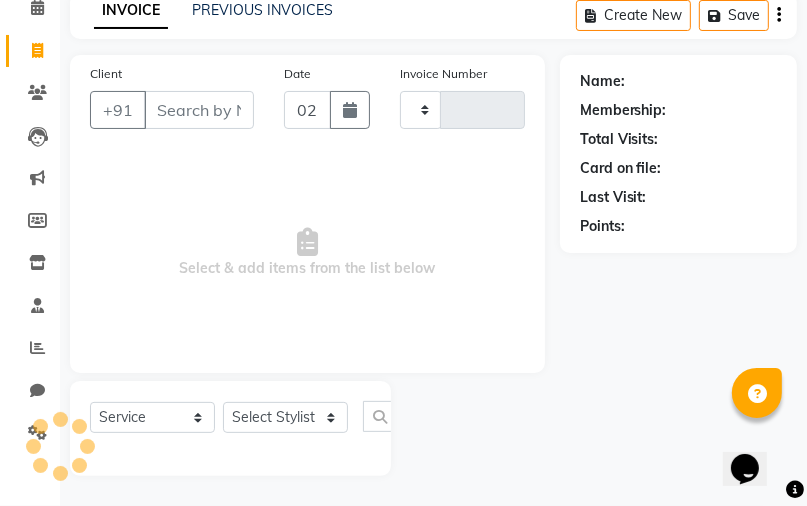 select on "membership" 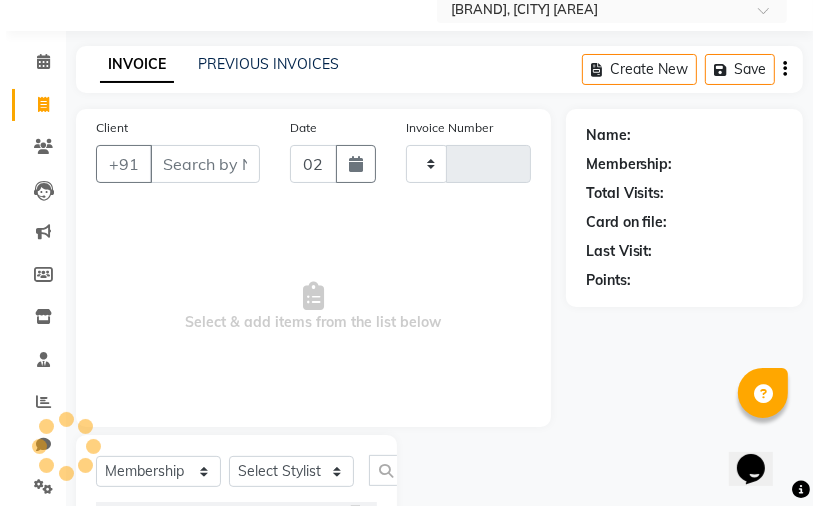 scroll, scrollTop: 66, scrollLeft: 0, axis: vertical 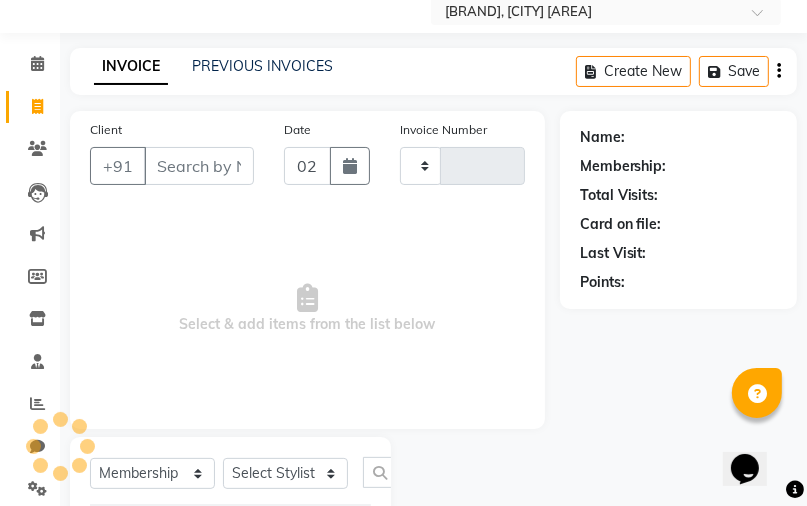 click on "Client" at bounding box center (199, 166) 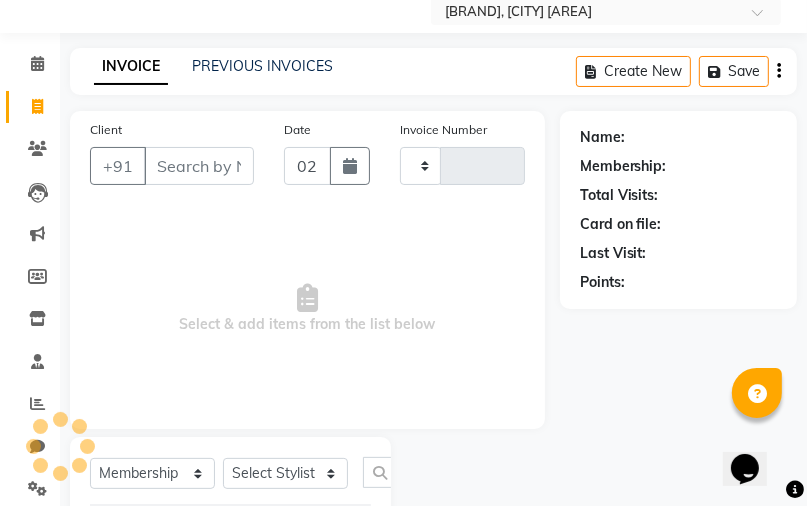 type on "v" 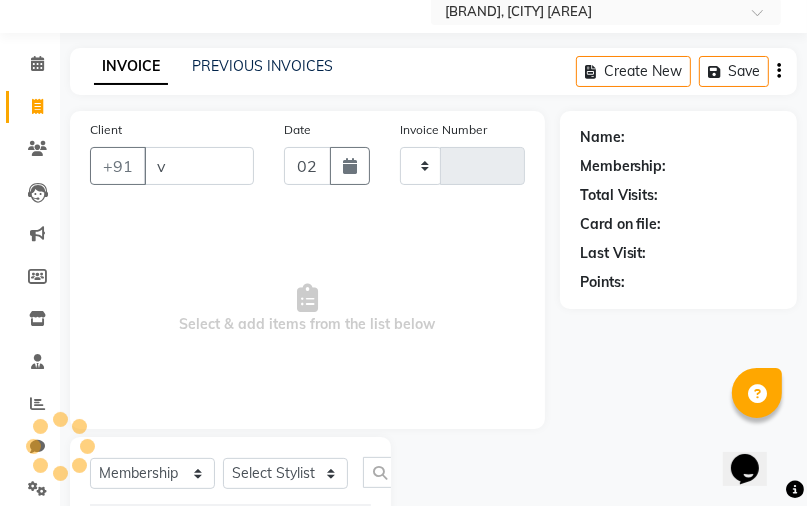 type on "0232" 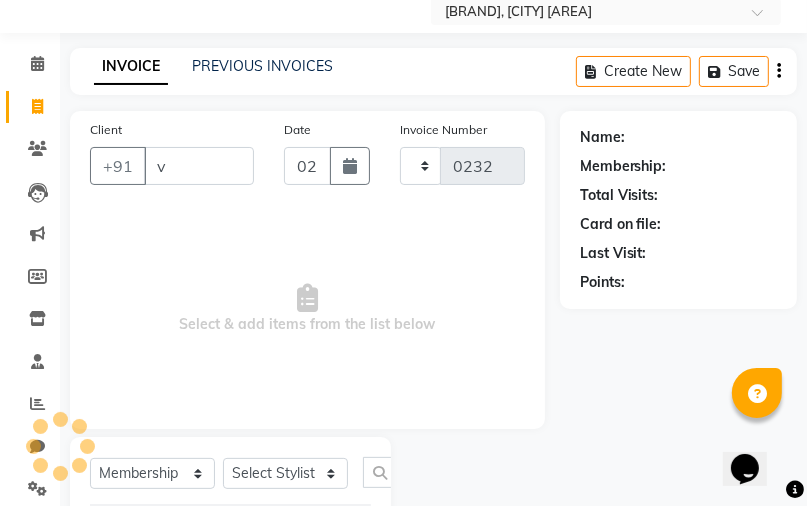 type on "va" 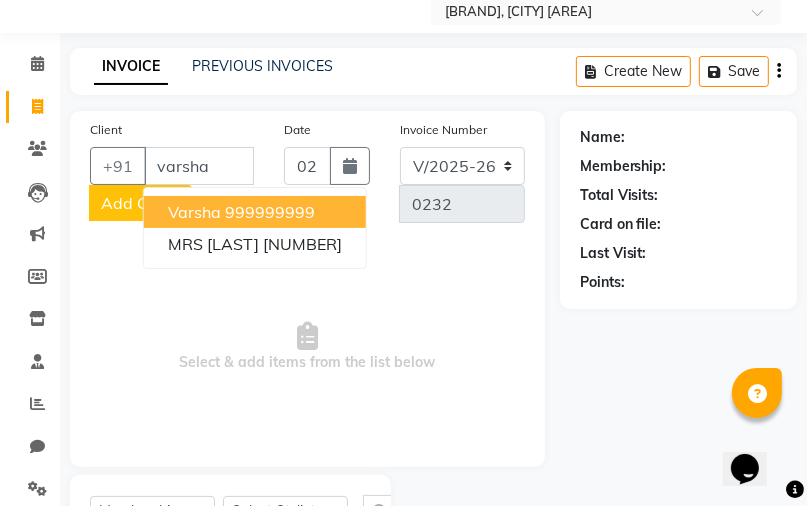 type on "varsha" 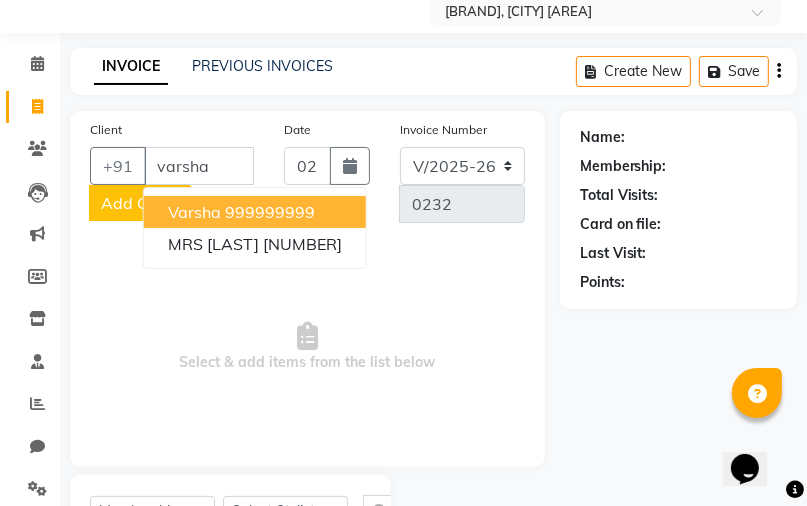 click on "Add Client" 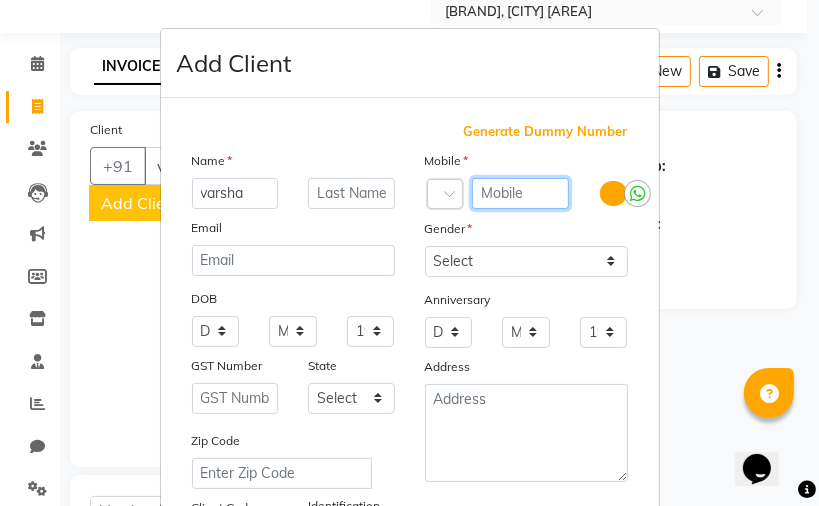 click at bounding box center (521, 193) 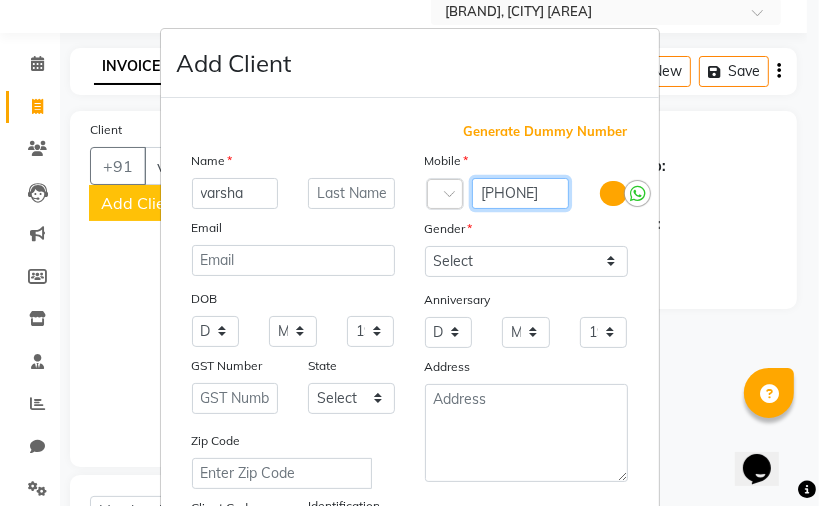 scroll, scrollTop: 0, scrollLeft: 4, axis: horizontal 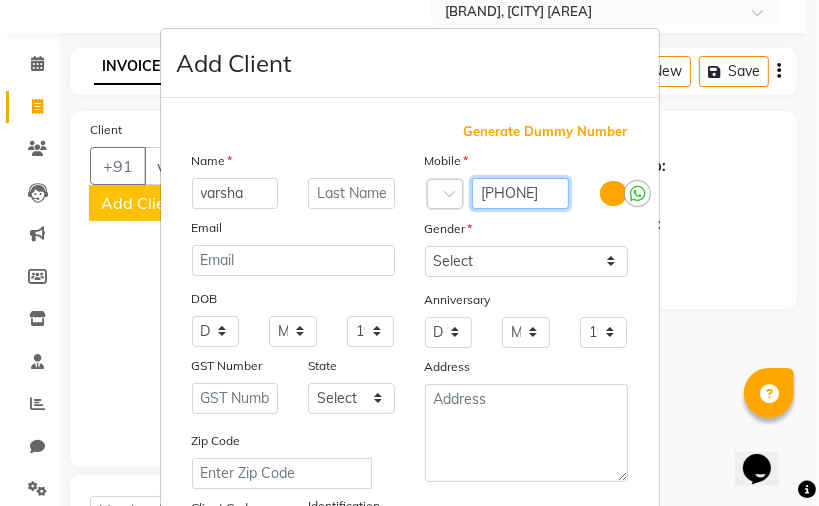 type on "[PHONE]" 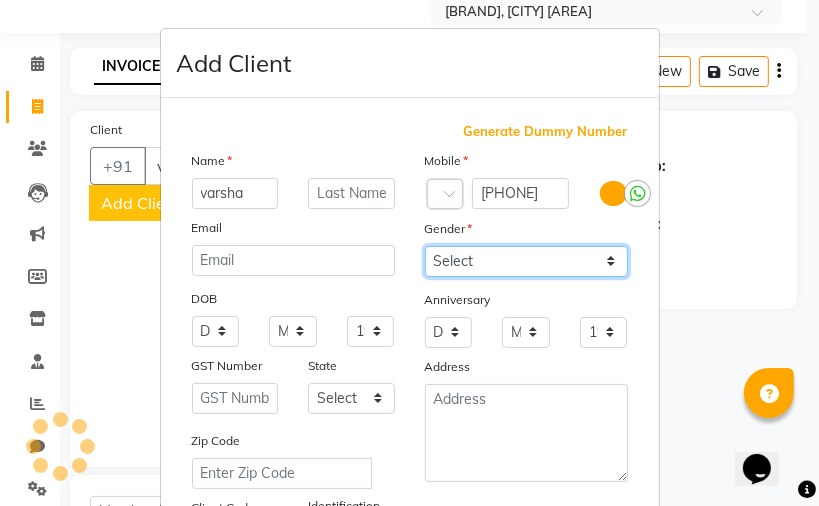 scroll, scrollTop: 0, scrollLeft: 0, axis: both 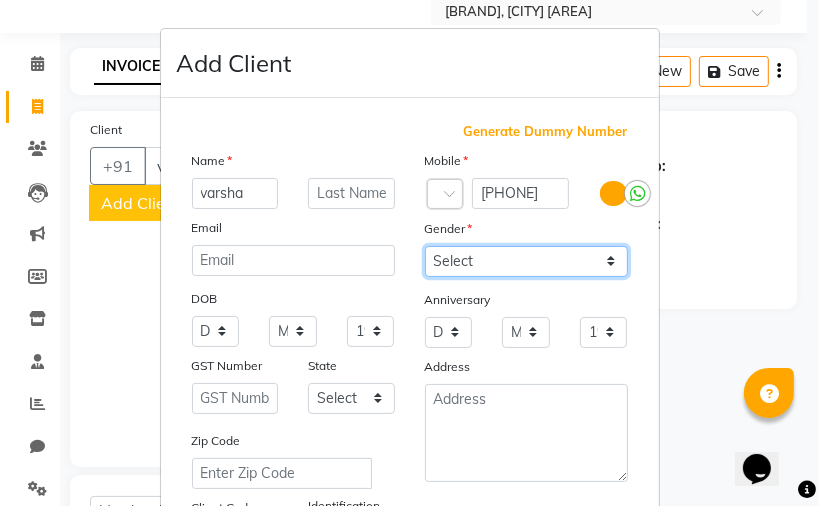 select on "female" 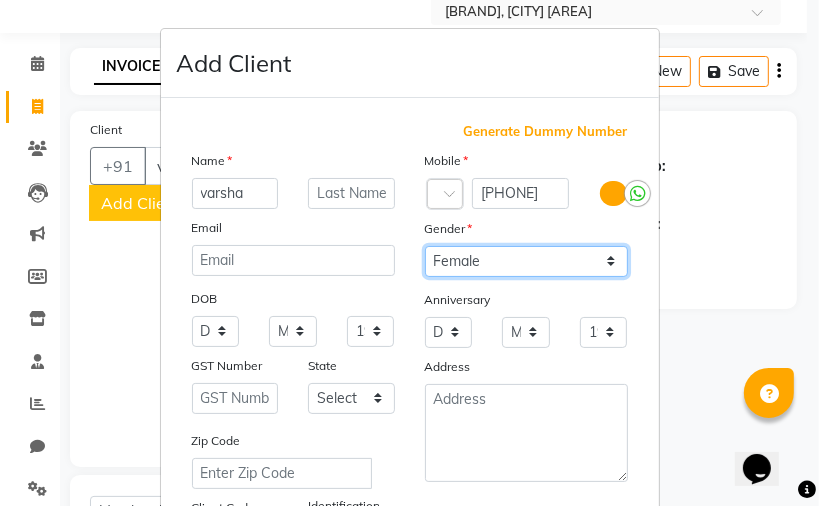 click on "Select Male Female Other Prefer Not To Say" at bounding box center (526, 261) 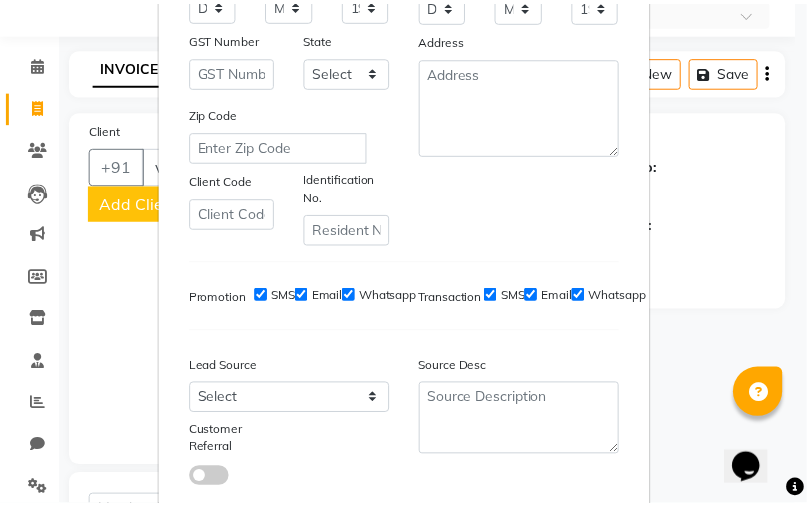 scroll, scrollTop: 400, scrollLeft: 0, axis: vertical 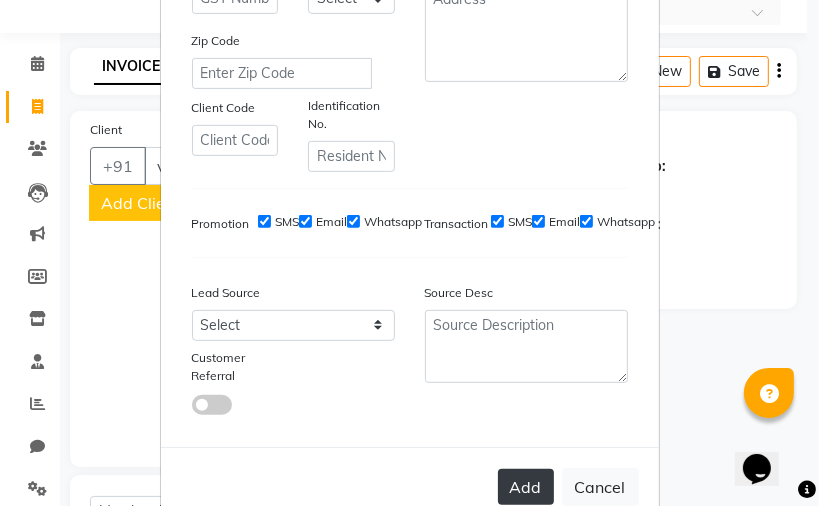 click on "Add" at bounding box center [526, 487] 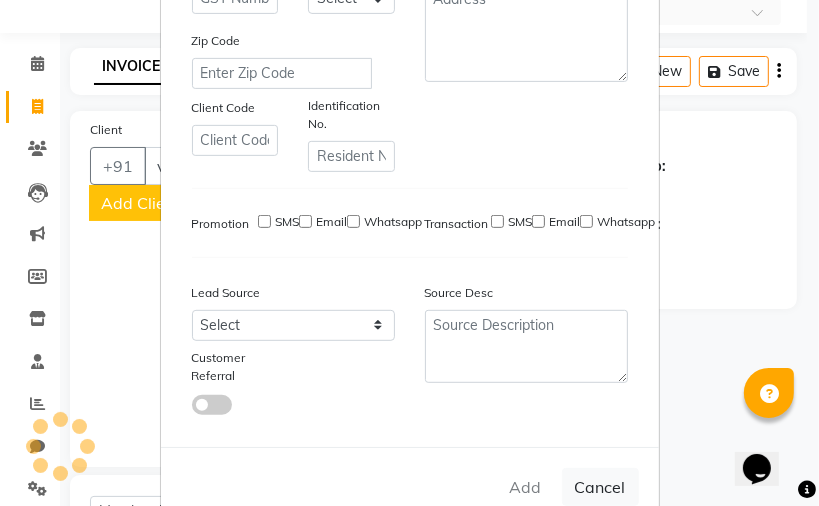 type on "[PHONE]" 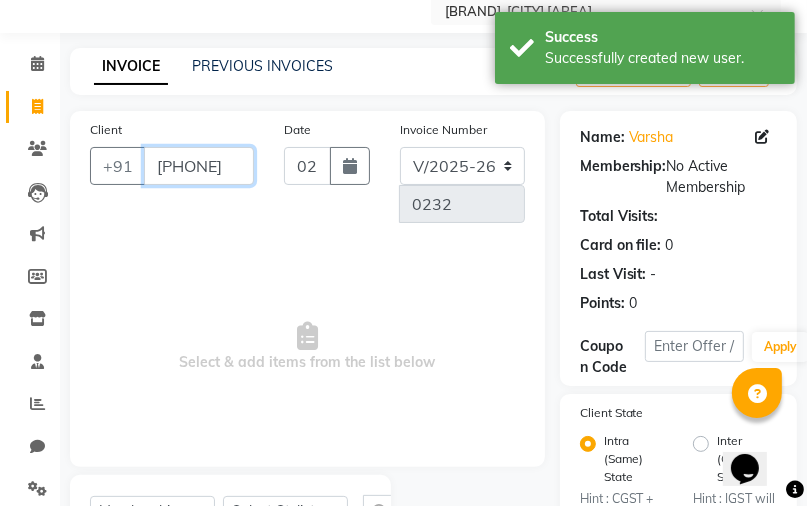 click on "[PHONE]" at bounding box center (199, 166) 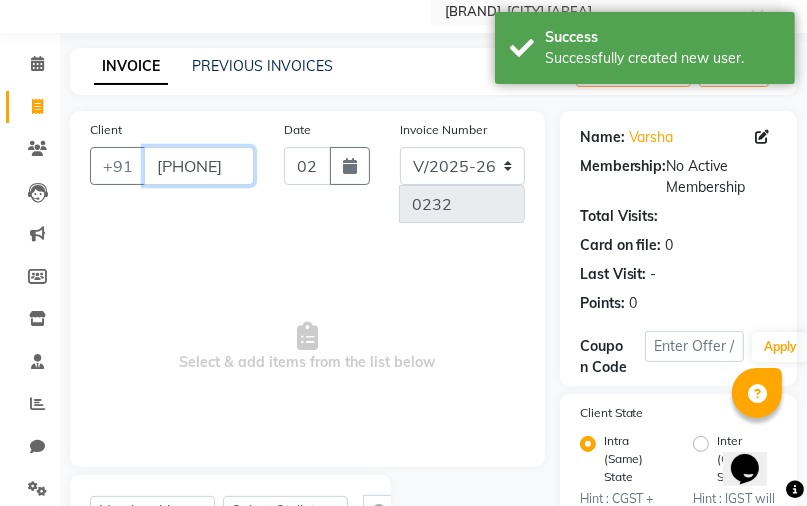 click on "[PHONE]" at bounding box center (199, 166) 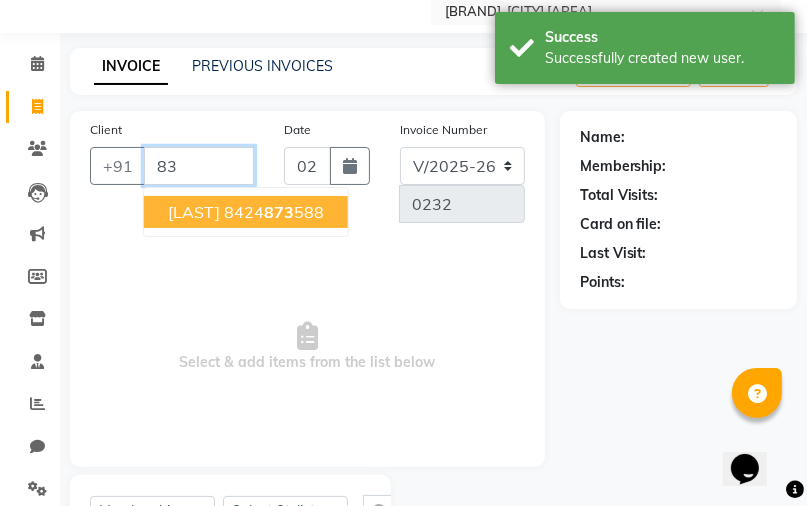 type on "3" 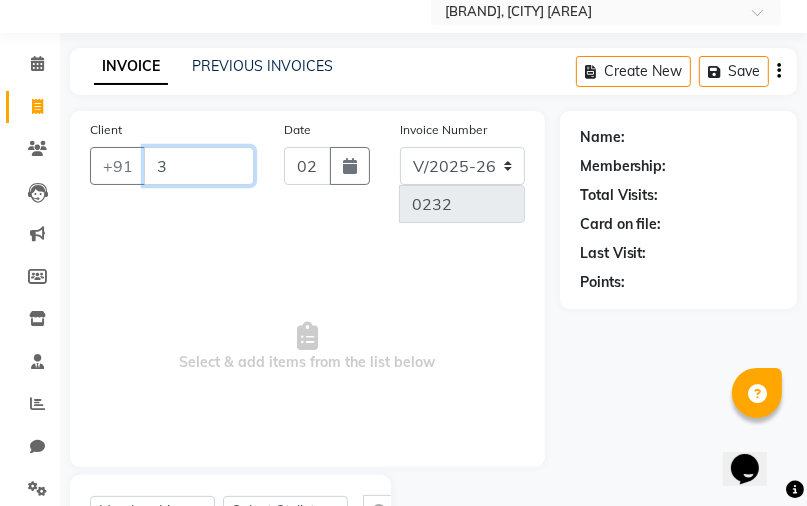 click on "3" at bounding box center [199, 166] 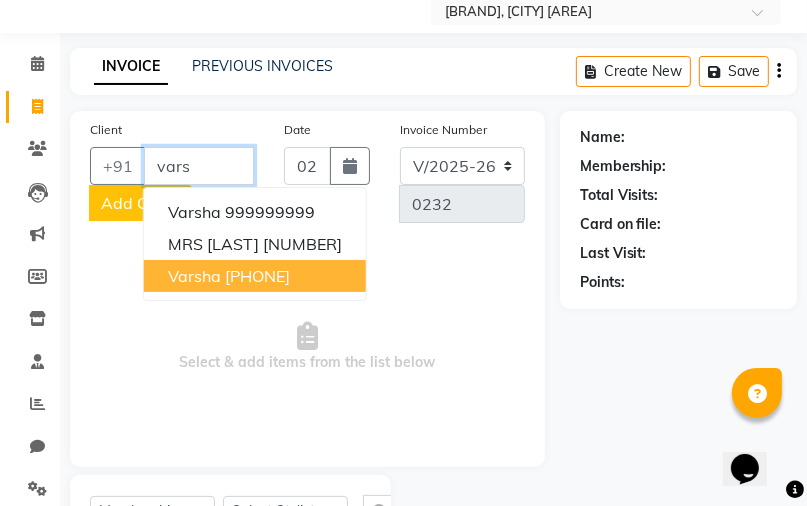 click on "[PHONE]" at bounding box center [257, 276] 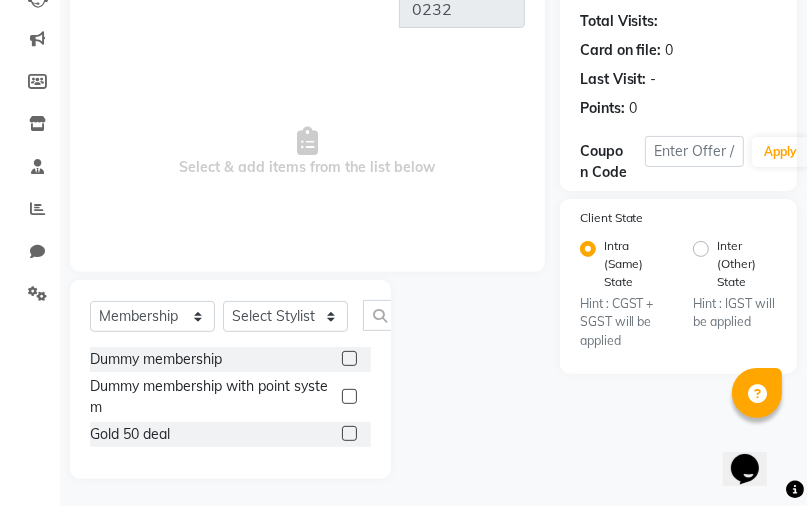 scroll, scrollTop: 264, scrollLeft: 0, axis: vertical 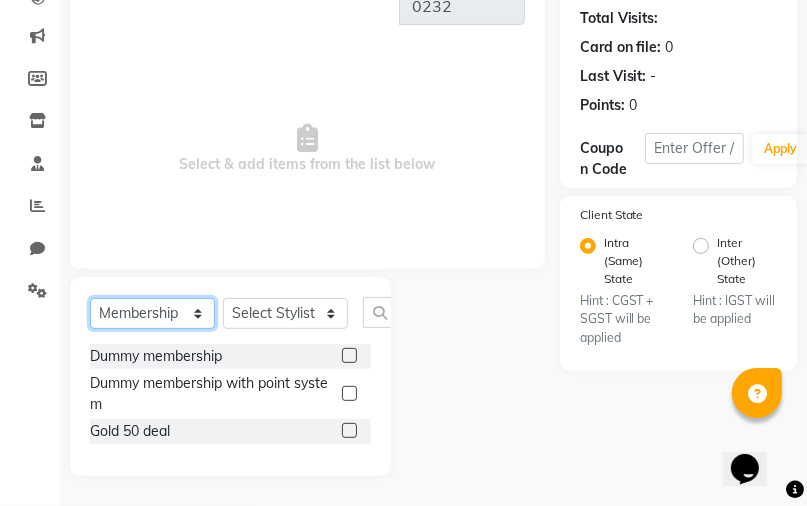 click on "Select  Service  Product  Membership  Package Voucher Prepaid Gift Card" 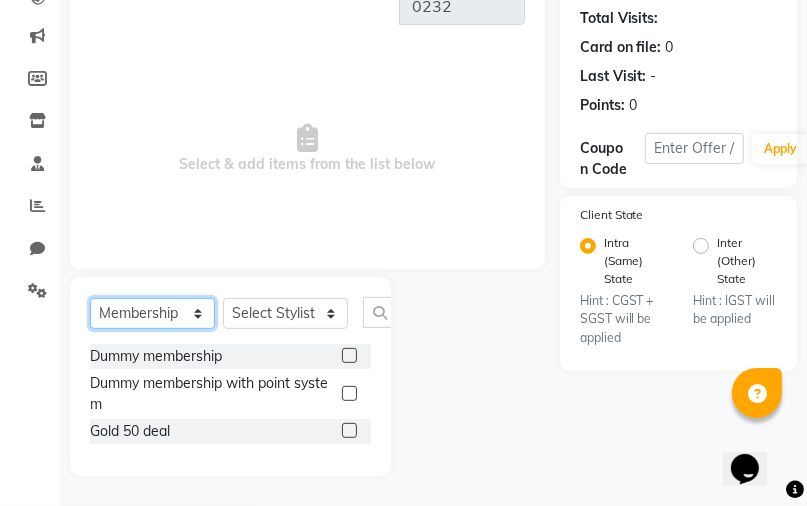 select on "service" 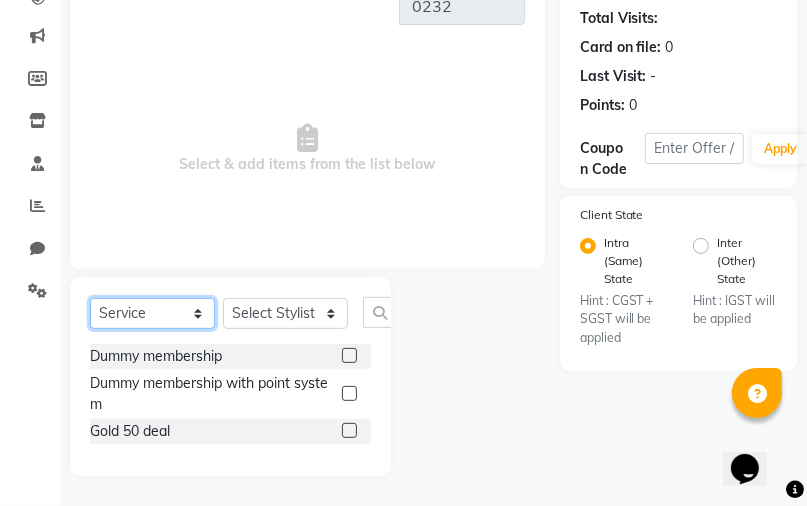 click on "Select  Service  Product  Membership  Package Voucher Prepaid Gift Card" 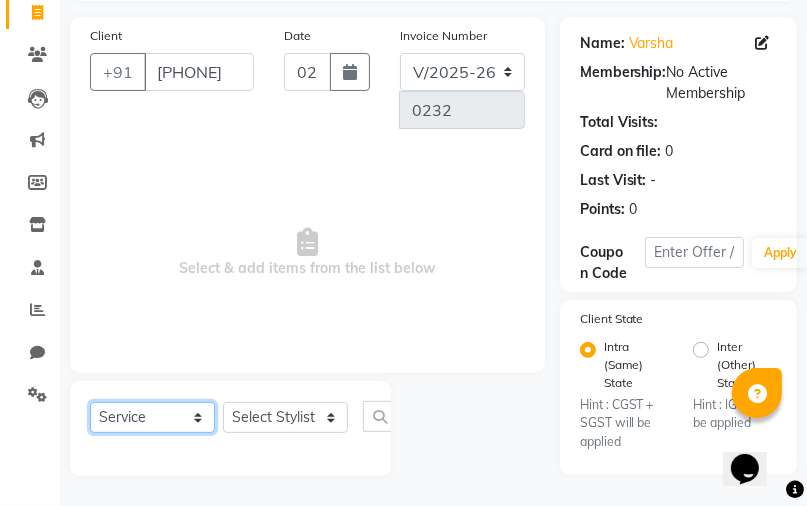 scroll, scrollTop: 160, scrollLeft: 0, axis: vertical 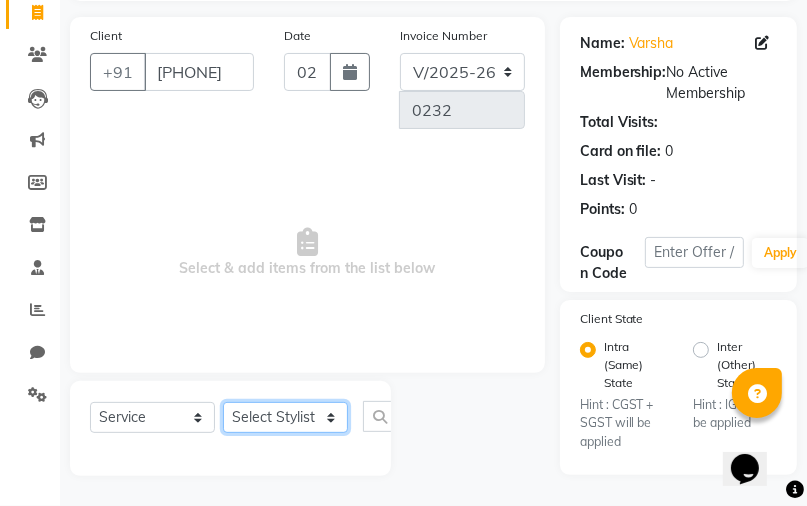 click on "Select Stylist [FIRST] [LAST] [FIRST] [LAST]" 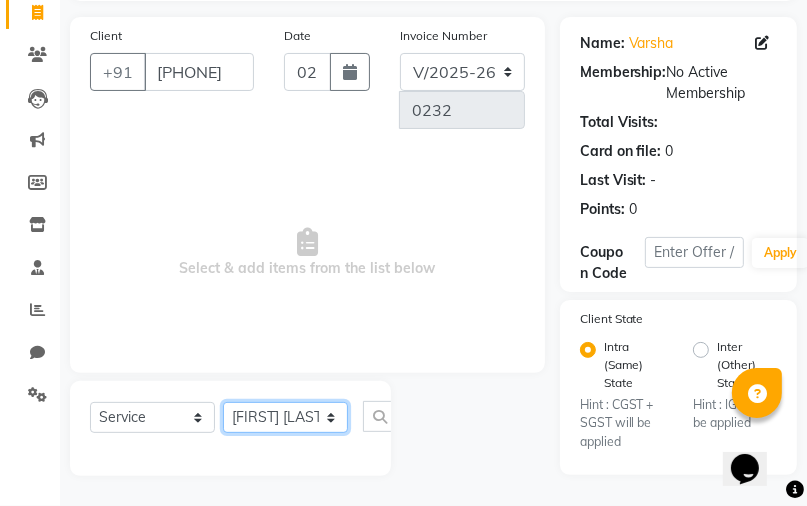 click on "Select Stylist [FIRST] [LAST] [FIRST] [LAST]" 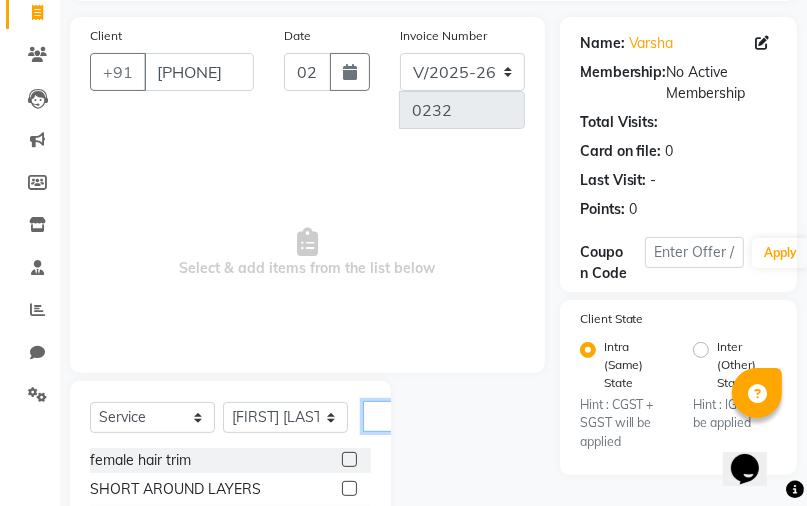 click 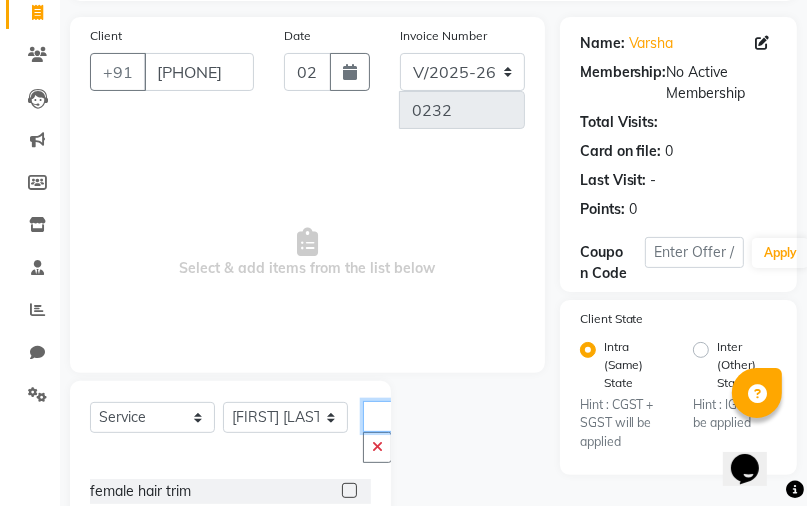 scroll, scrollTop: 0, scrollLeft: 7, axis: horizontal 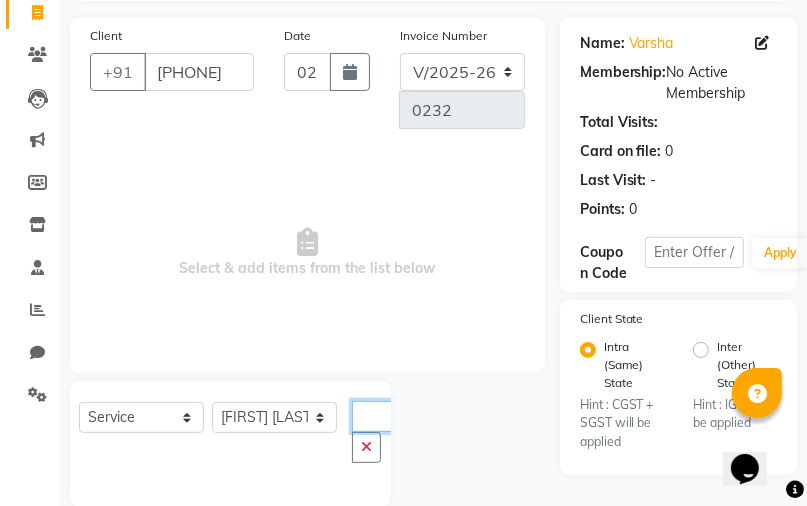 type on "nano" 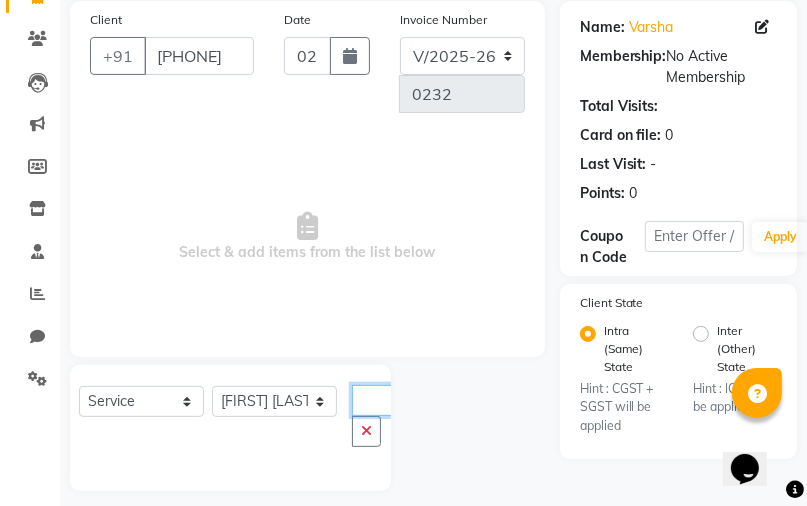 scroll, scrollTop: 191, scrollLeft: 0, axis: vertical 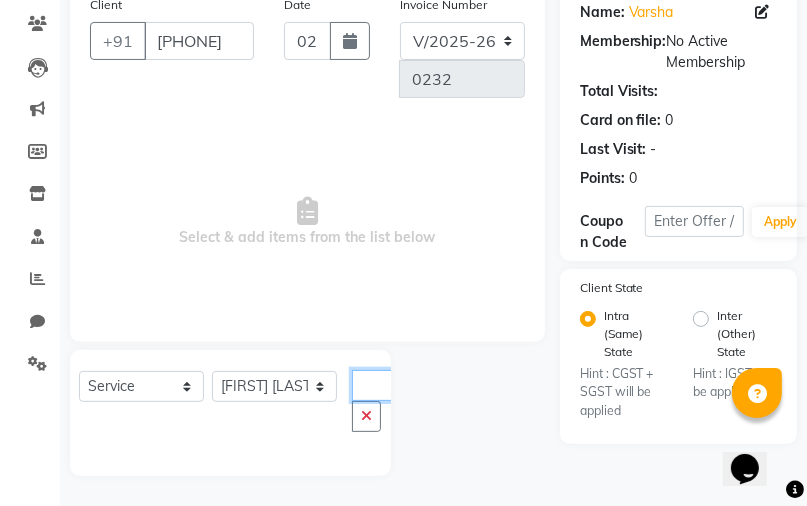 click on "nano" 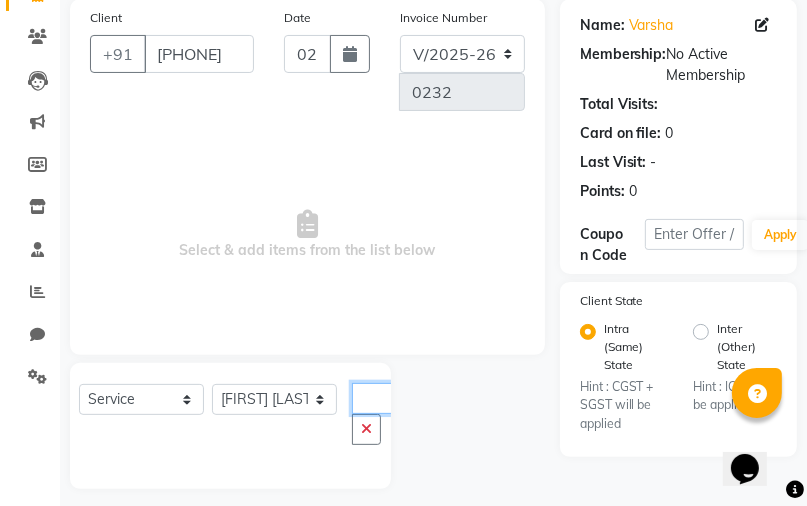 scroll, scrollTop: 191, scrollLeft: 0, axis: vertical 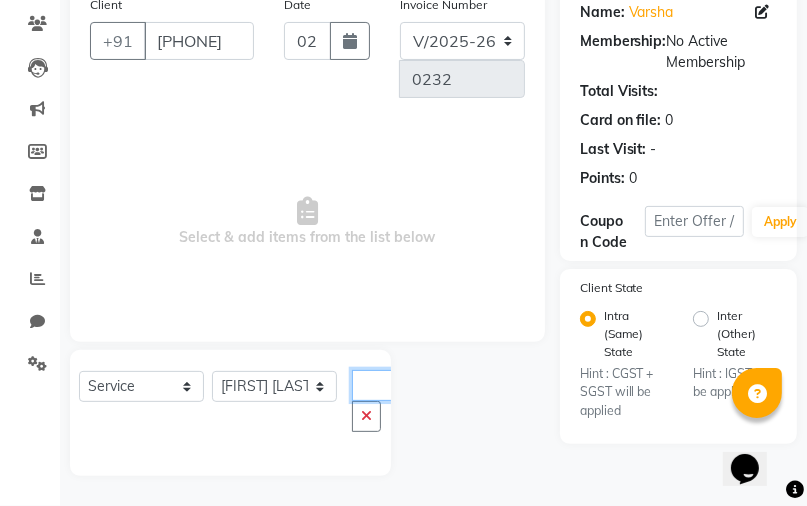click on "nano" 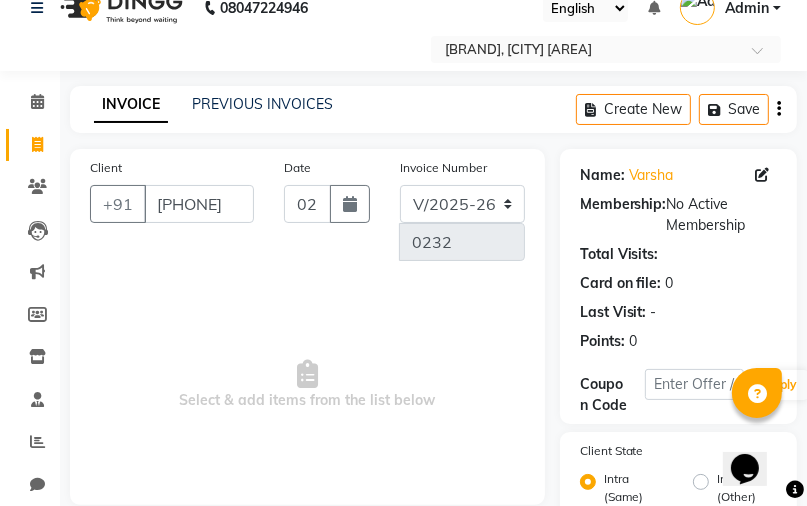 scroll, scrollTop: 0, scrollLeft: 0, axis: both 